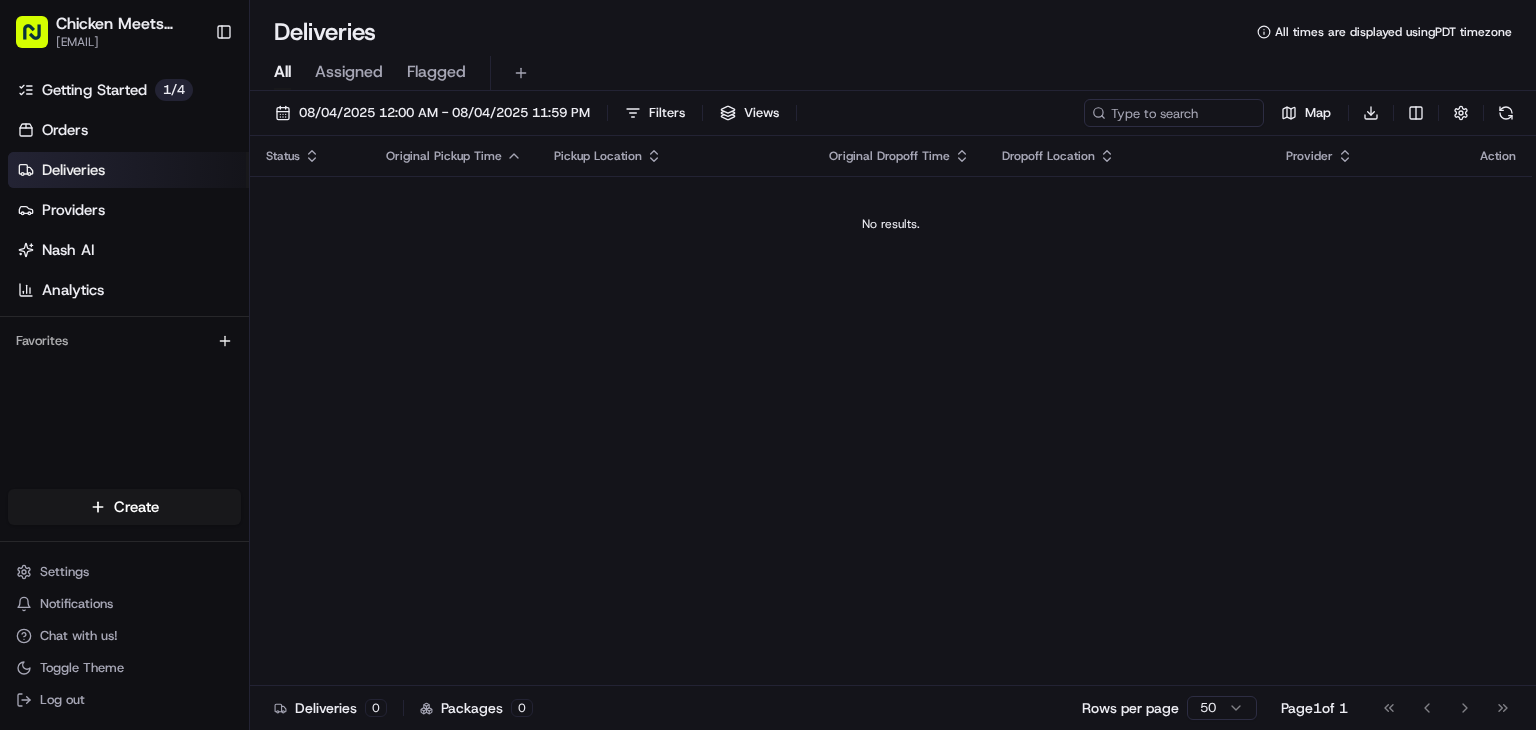 scroll, scrollTop: 0, scrollLeft: 0, axis: both 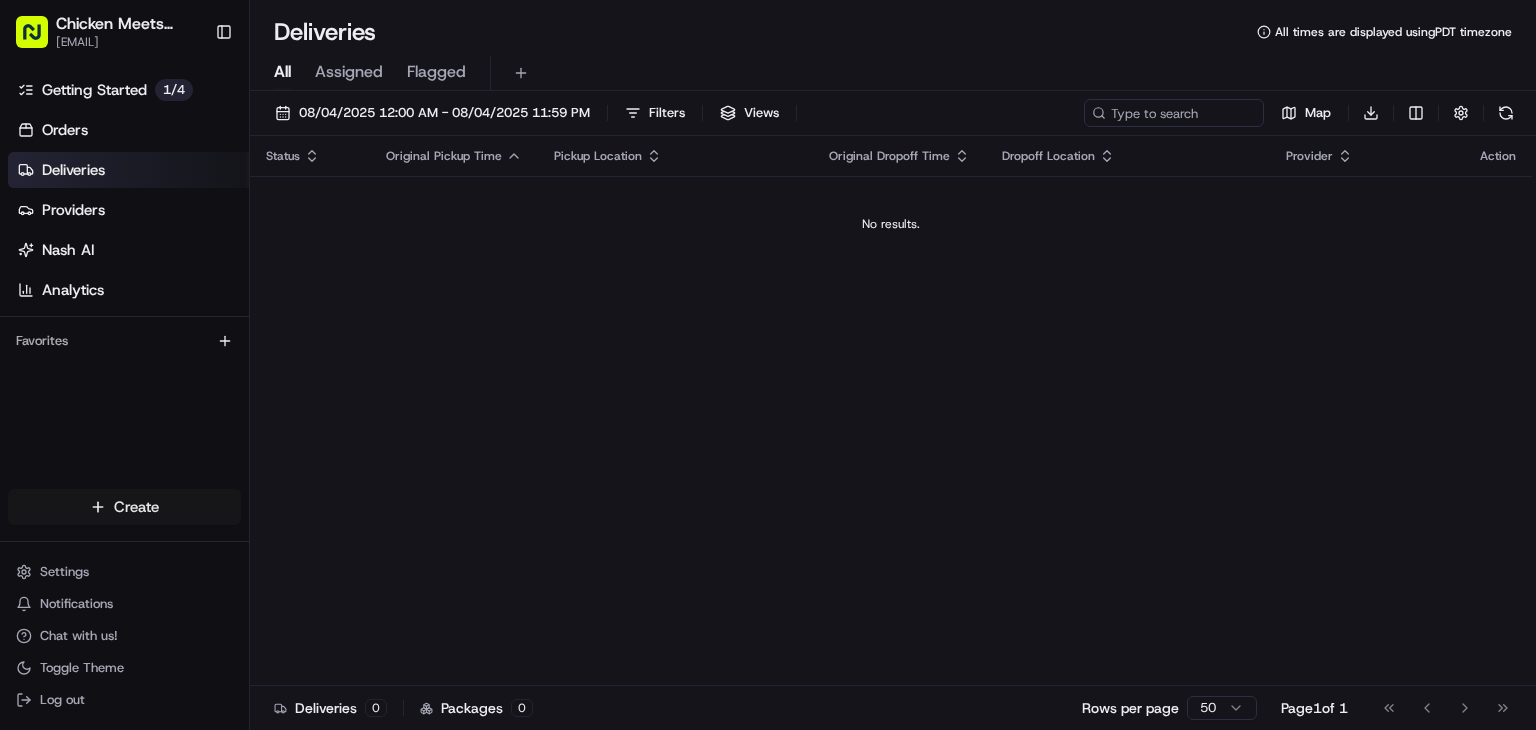 click on "Chicken Meets Rice - Coleman [EMAIL] Toggle Sidebar Getting Started 1 / 4 Orders Deliveries Providers Nash AI Analytics Favorites Main Menu Members & Organization Organization Users Roles Preferences Customization Tracking Orchestration Automations Dispatch Strategy Locations Pickup Locations Dropoff Locations Billing Billing Refund Requests Integrations Notification Triggers Webhooks API Keys Request Logs Create Settings Notifications Chat with us! Toggle Theme Log out Deliveries All times are displayed using [TIMEZONE] timezone All Assigned Flagged 08/04/2025 12:00 AM - 08/04/2025 11:59 PM Filters Views Map Download Status Original Pickup Time Pickup Location Original Dropoff Time Dropoff Location Provider Action No results. Deliveries 0 Packages 0 Rows per page 50 Page 1 of 1 Go to first page Go to previous page Go to next page Go to last page
Create Create" at bounding box center [768, 365] 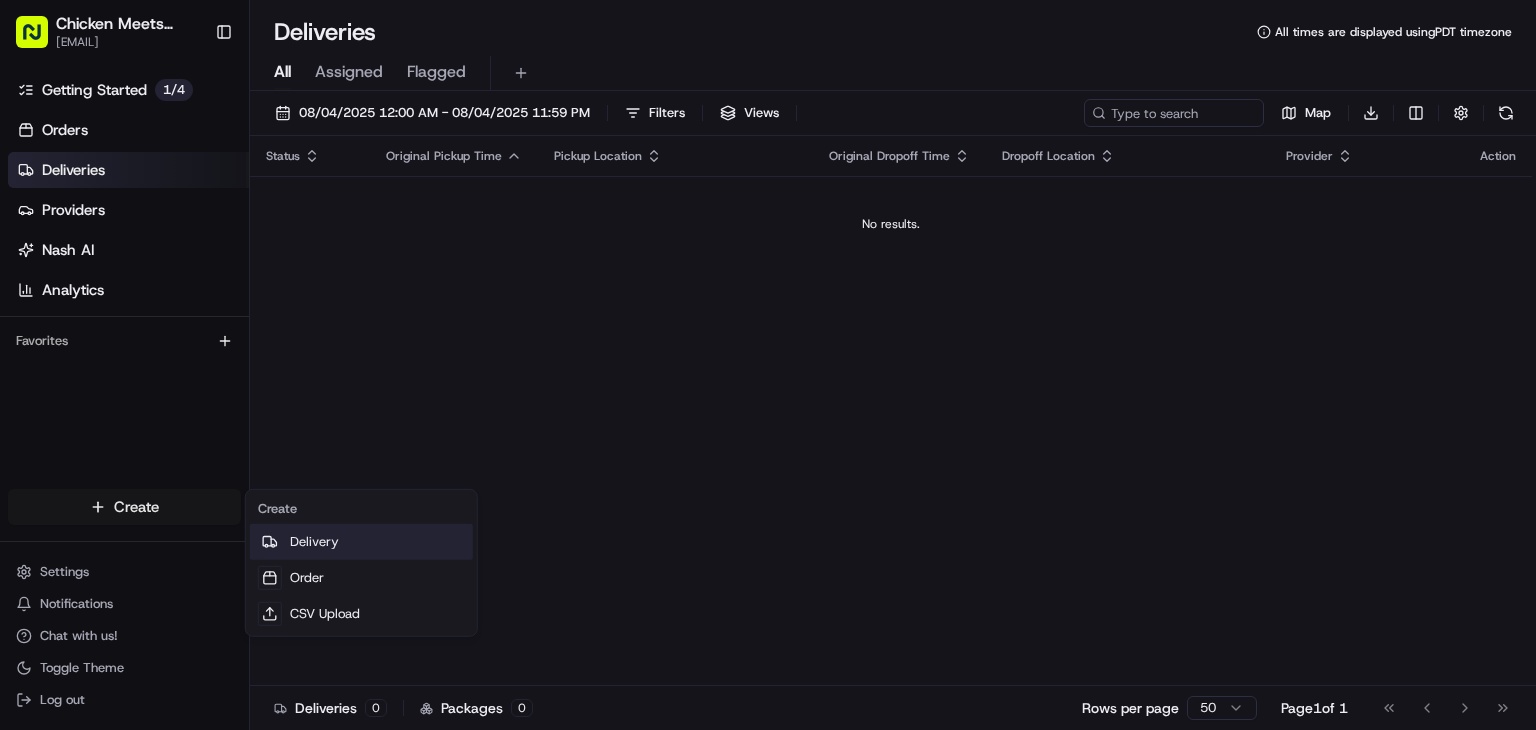 click on "Delivery" at bounding box center [361, 542] 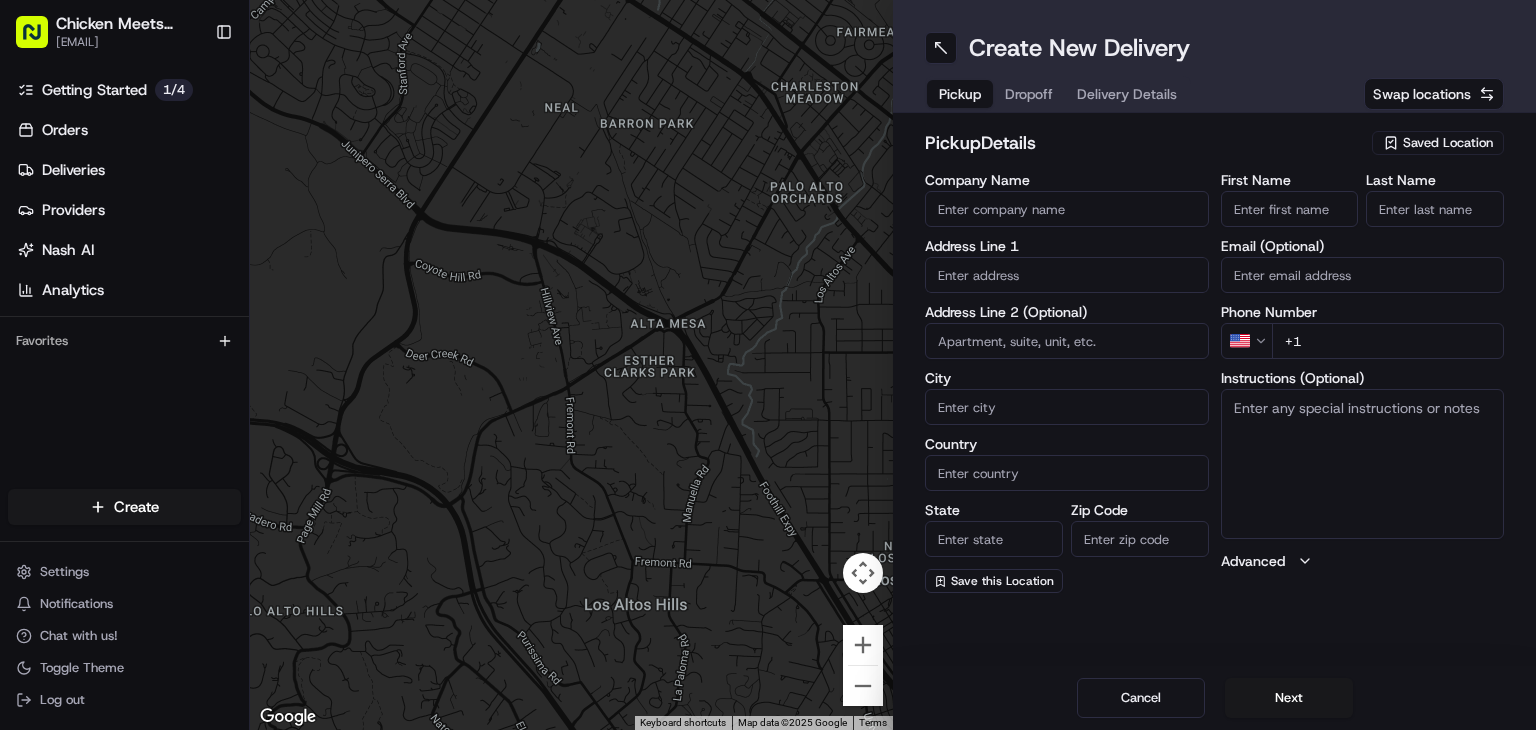 click on "Saved Location" at bounding box center [1448, 143] 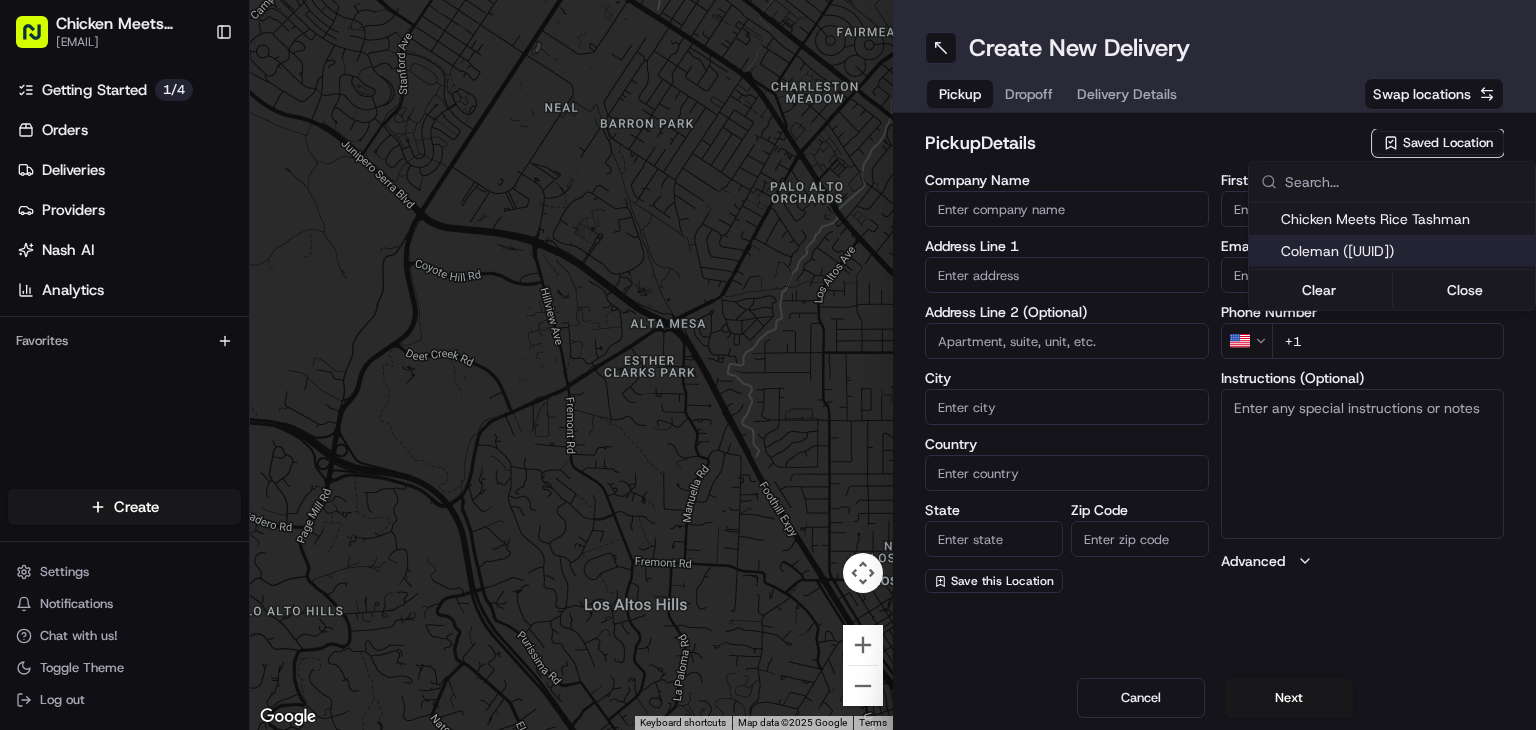 click on "Coleman ([UUID])" at bounding box center (1404, 251) 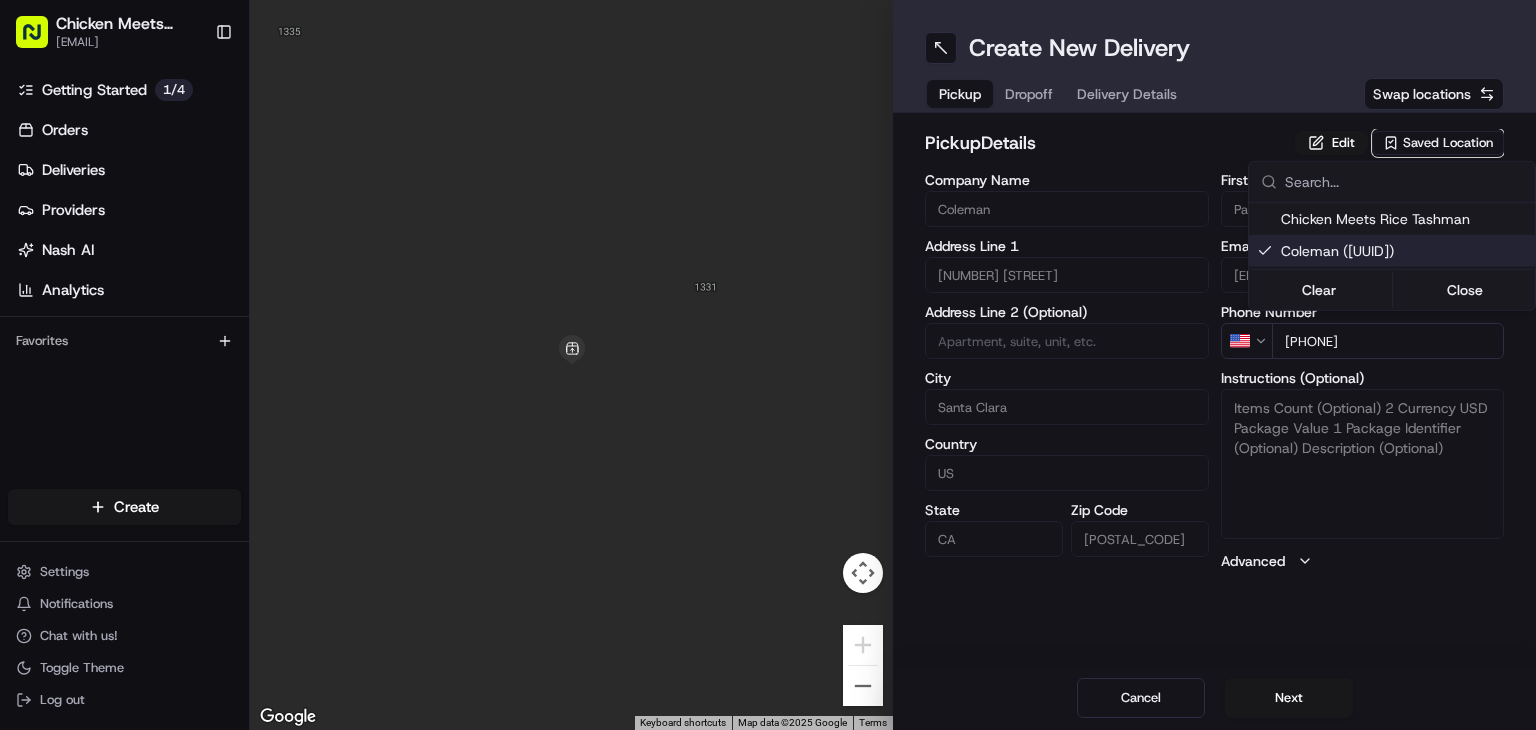 click on "Chicken Meets Rice - Coleman [EMAIL] Toggle Sidebar Getting Started 1 / 4 Orders Deliveries Providers Nash AI Analytics Favorites Main Menu Members & Organization Organization Users Roles Preferences Customization Tracking Orchestration Automations Dispatch Strategy Locations Pickup Locations Dropoff Locations Billing Billing Refund Requests Integrations Notification Triggers Webhooks API Keys Request Logs Create Settings Notifications Chat with us! Toggle Theme Log out To navigate the map with touch gestures double-tap and hold your finger on the map, then drag the map. ← Move left → Move right ↑ Move up ↓ Move down + Zoom in - Zoom out Home Jump left by 75% End Jump right by 75% Page Up Jump up by 75% Page Down Jump down by 75% Keyboard shortcuts Map Data Map data ©2025 Google Map data ©2025 Google 2 m Click to toggle between metric and imperial units Terms Report a map error Create New Delivery Pickup Dropoff Delivery Details Swap locations pickup Details [CITY]" at bounding box center [768, 365] 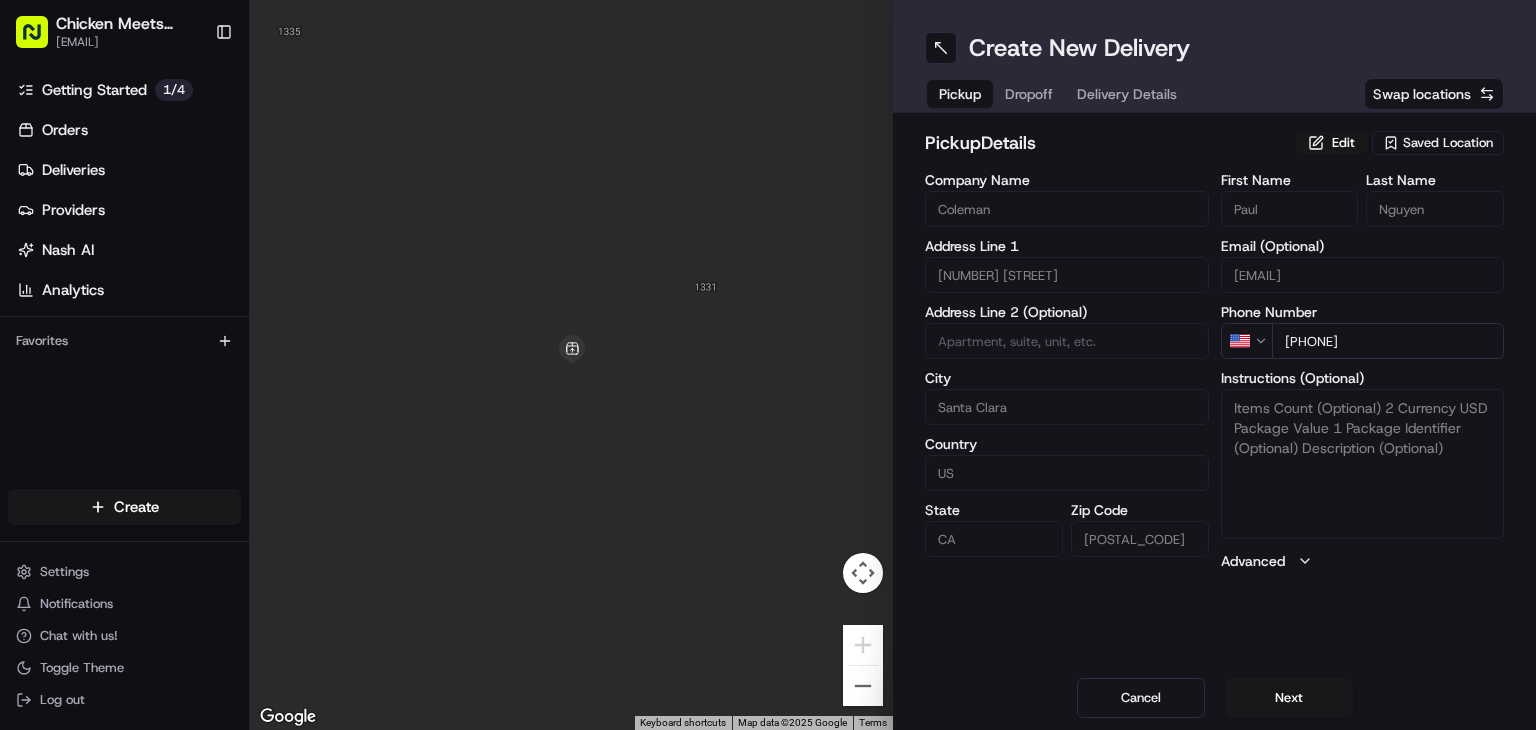 click on "Next" at bounding box center [1289, 698] 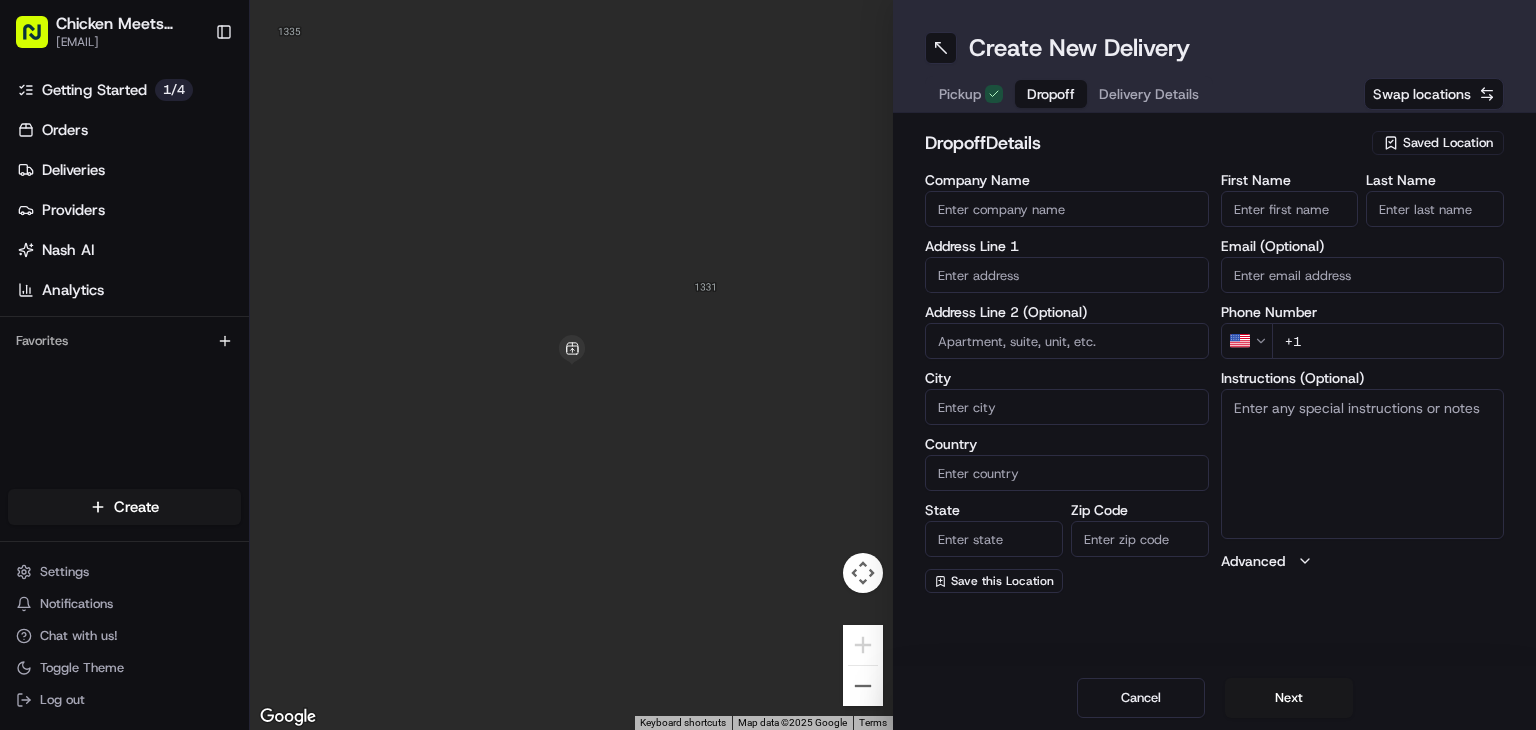click on "Saved Location" at bounding box center (1448, 143) 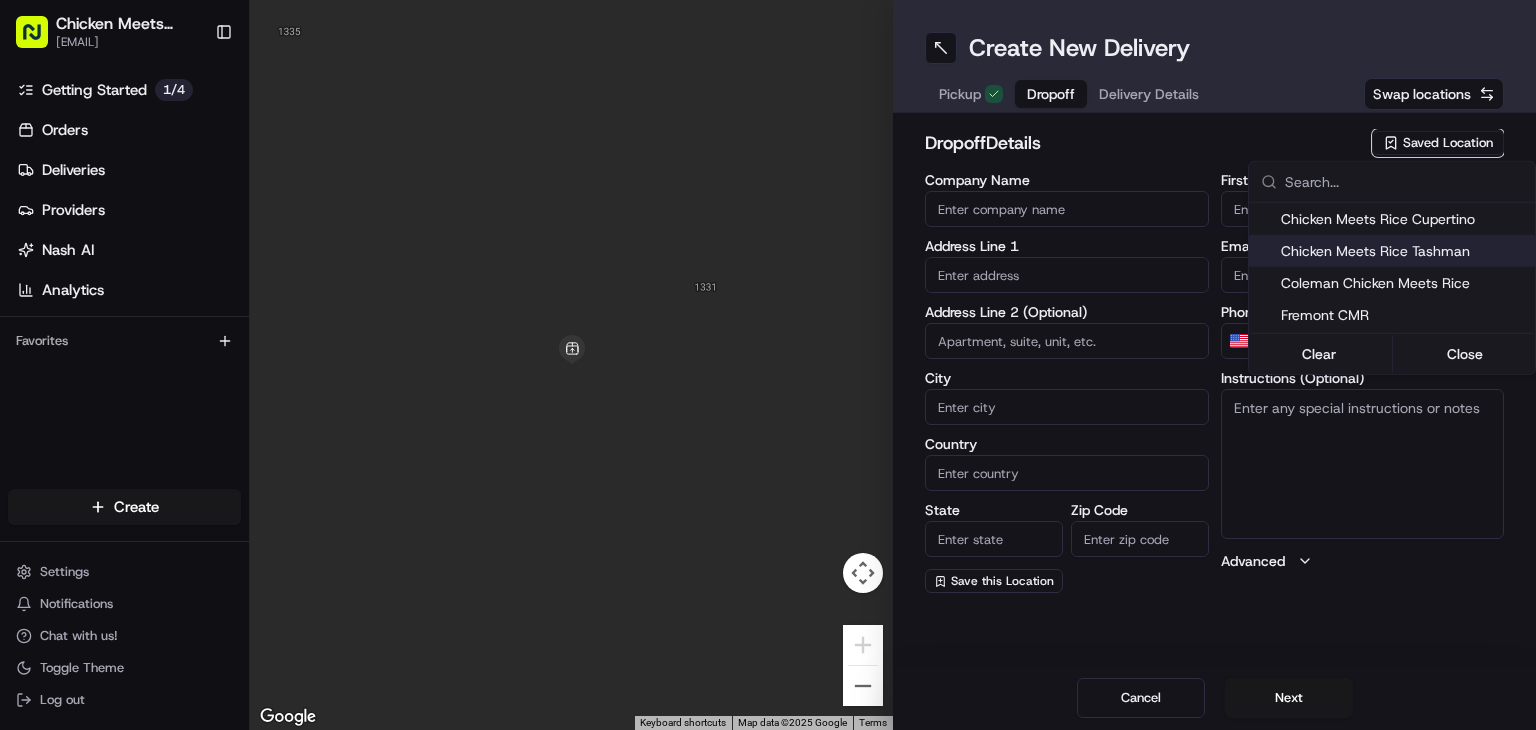 click on "Chicken Meets Rice Tashman" at bounding box center [1404, 251] 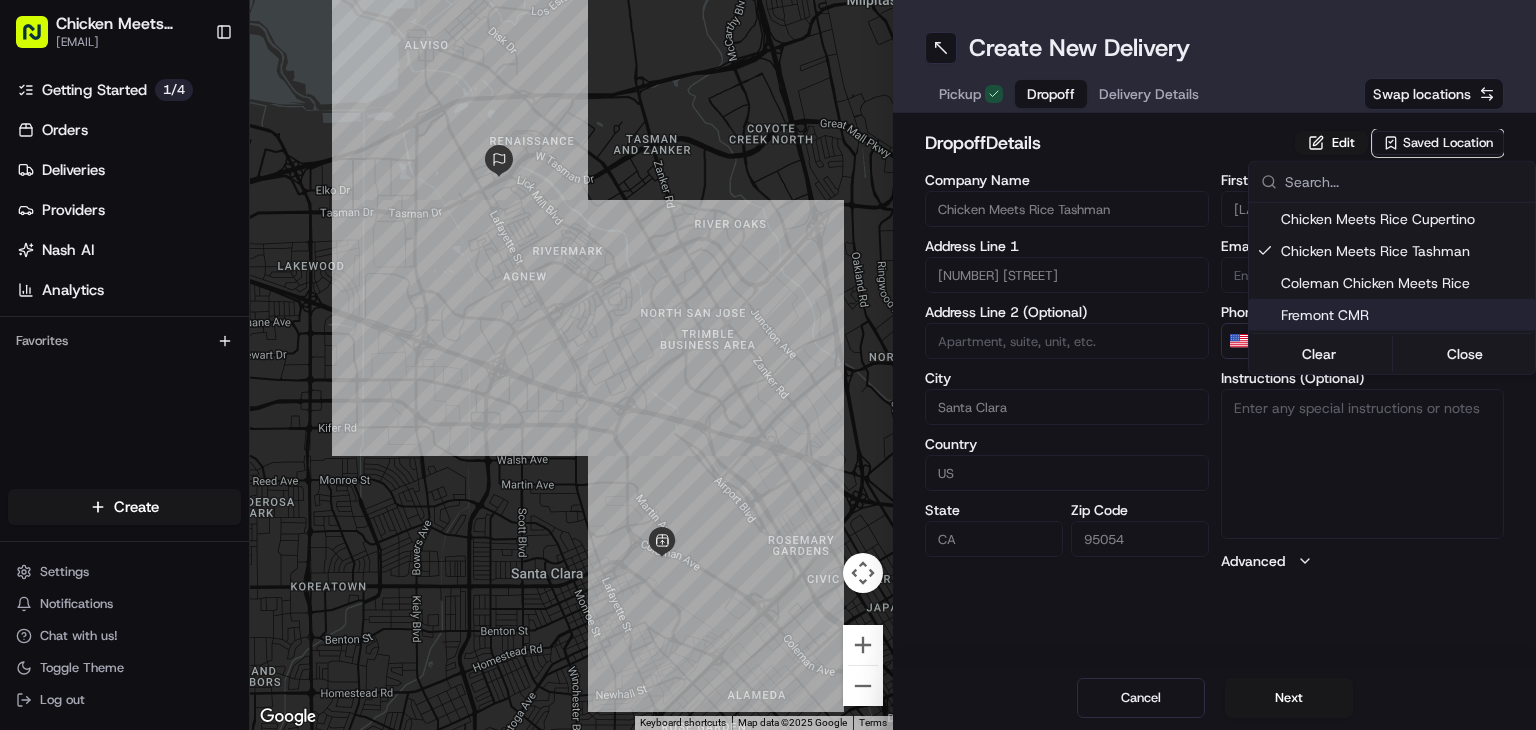 click on "Chicken Meets Rice - Coleman [EMAIL] Toggle Sidebar Getting Started 1 / 4 Orders Deliveries Providers Nash AI Analytics Favorites Main Menu Members & Organization Organization Users Roles Preferences Customization Tracking Orchestration Automations Dispatch Strategy Locations Pickup Locations Dropoff Locations Billing Billing Refund Requests Integrations Notification Triggers Webhooks API Keys Request Logs Create Settings Notifications Chat with us! Toggle Theme Log out To navigate the map with touch gestures double-tap and hold your finger on the map, then drag the map. ← Move left → Move right ↑ Move up ↓ Move down + Zoom in - Zoom out Home Jump left by 75% End Jump right by 75% Page Up Jump up by 75% Page Down Jump down by 75% Keyboard shortcuts Map Data Map data ©2025 Google Map data ©2025 Google 1 km Click to toggle between metric and imperial units Terms Report a map error Create New Delivery Pickup Dropoff Delivery Details Swap locations dropoff Details [COUNTRY]" at bounding box center (768, 365) 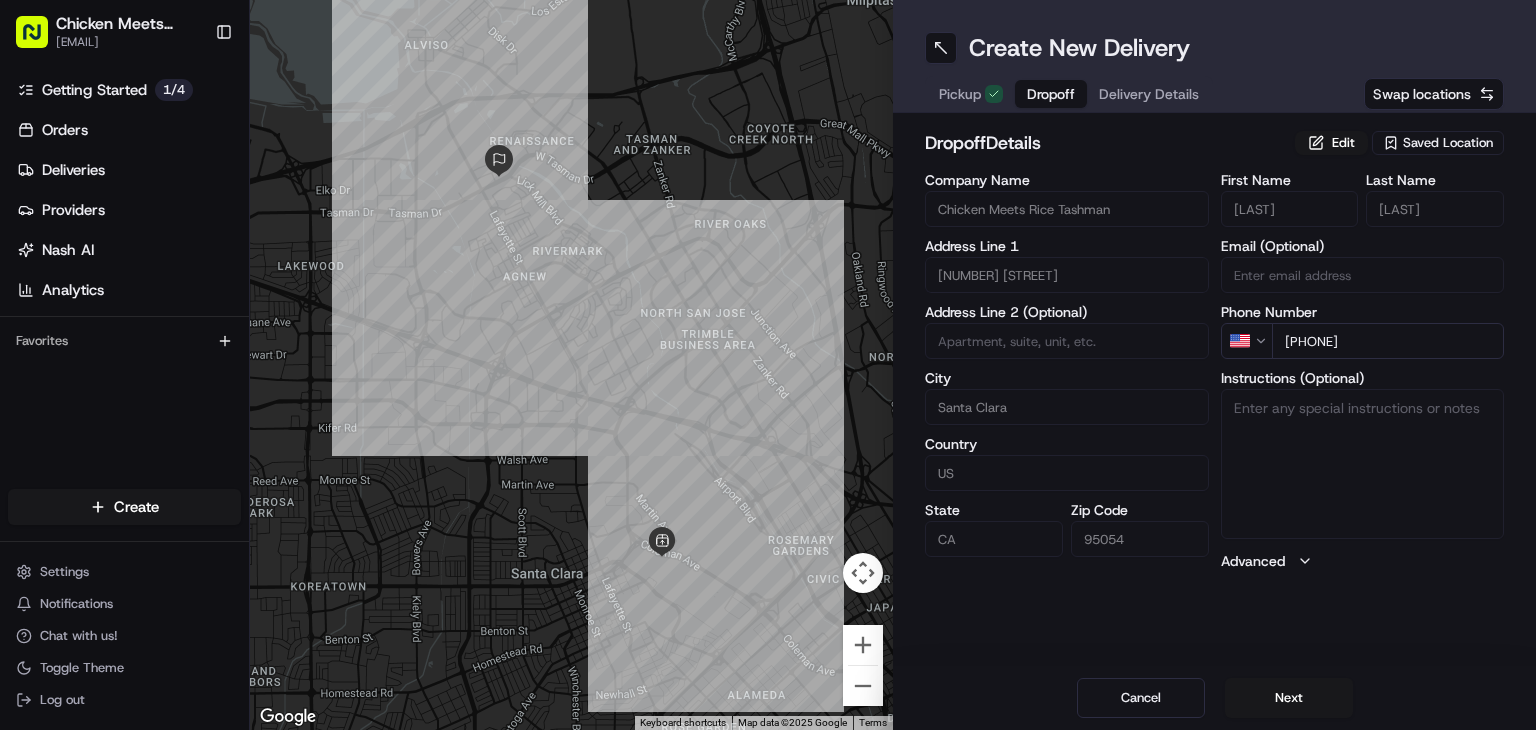 click on "Next" at bounding box center [1289, 698] 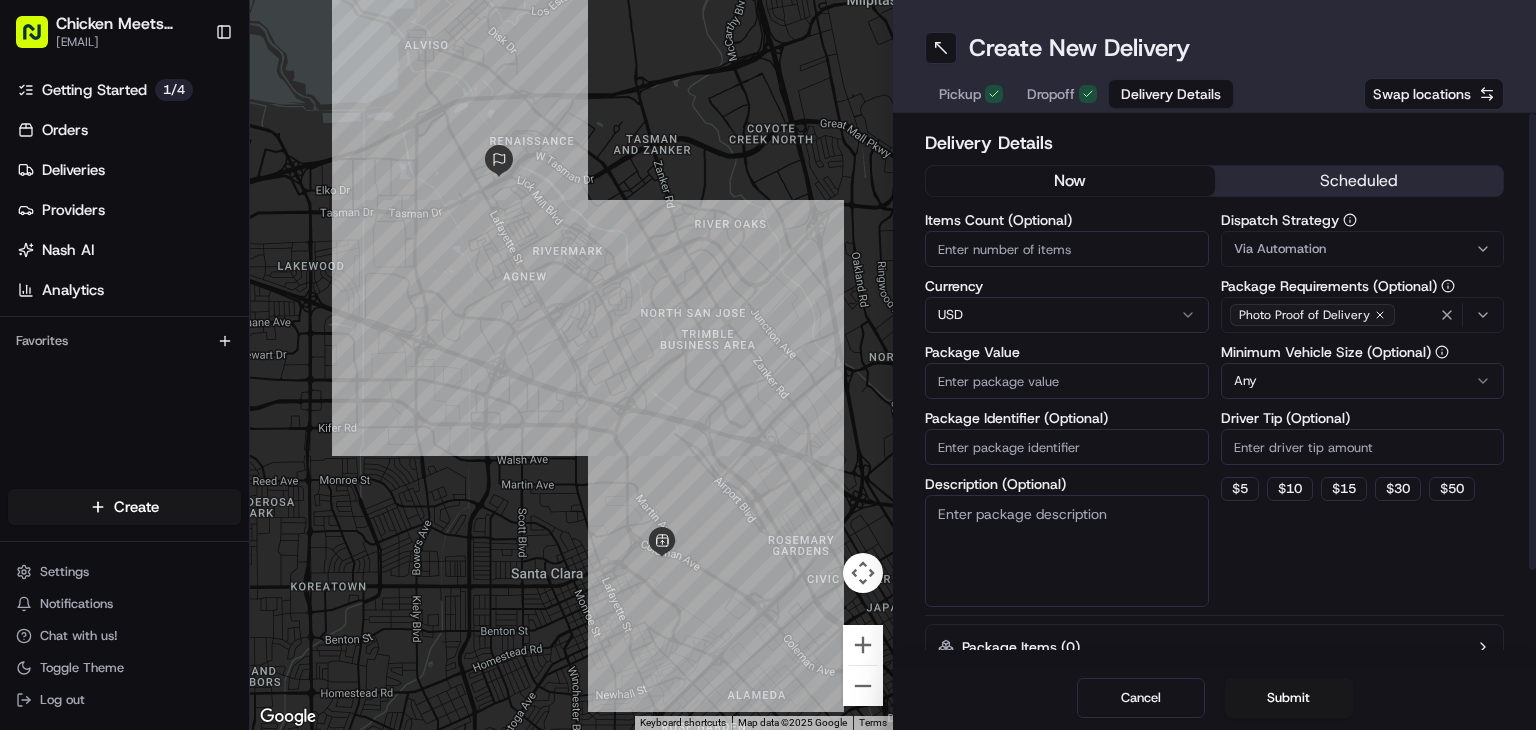 click on "Items Count (Optional)" at bounding box center (1067, 249) 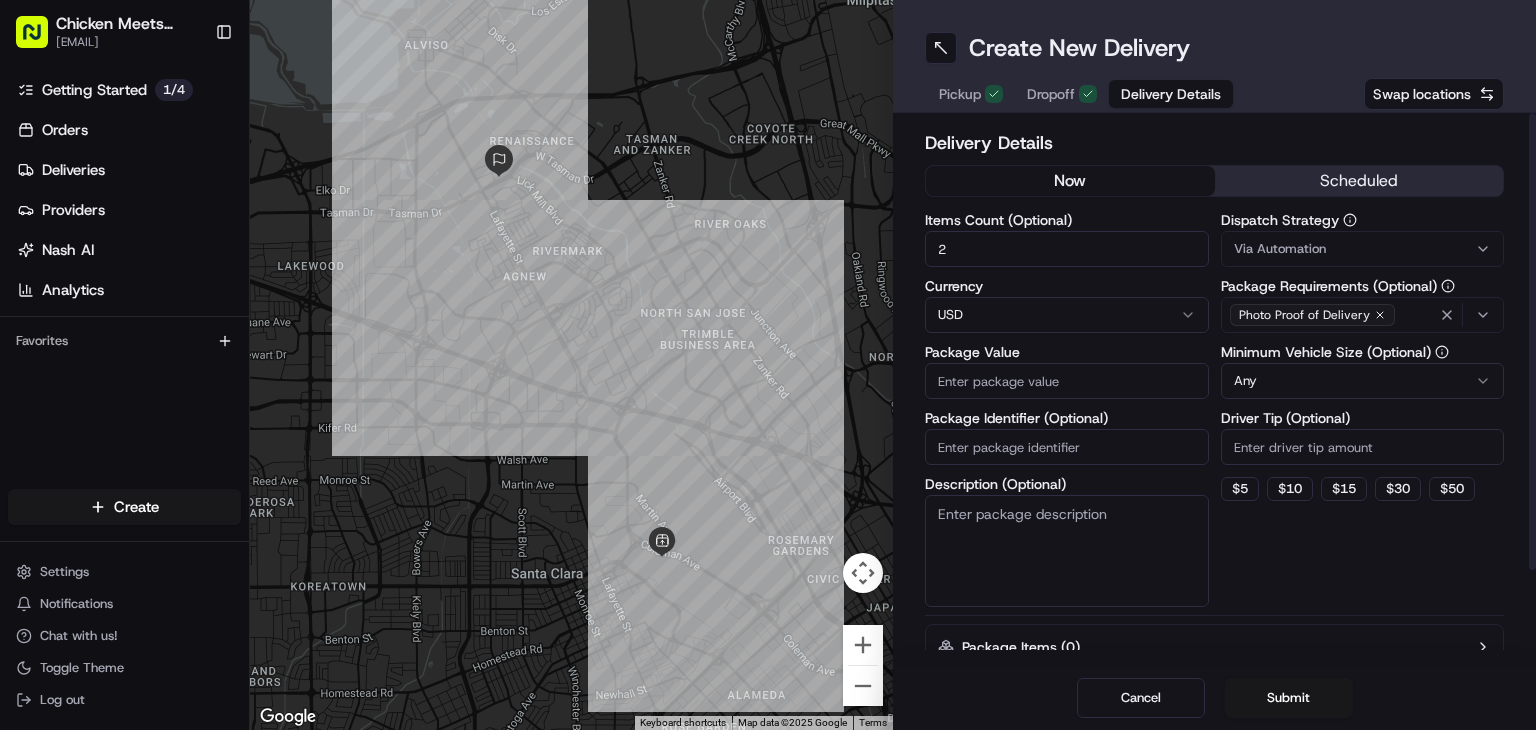 type on "2" 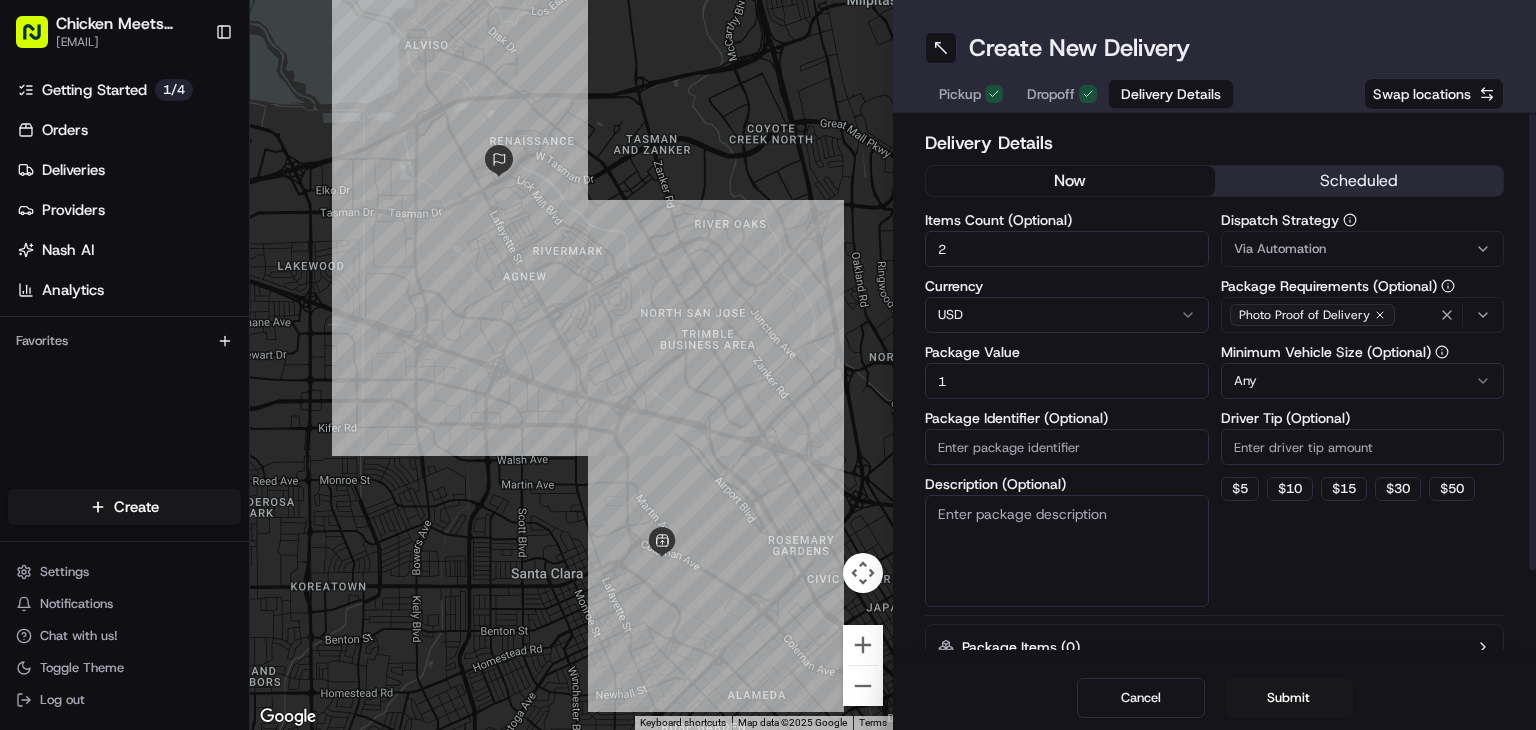 type on "1" 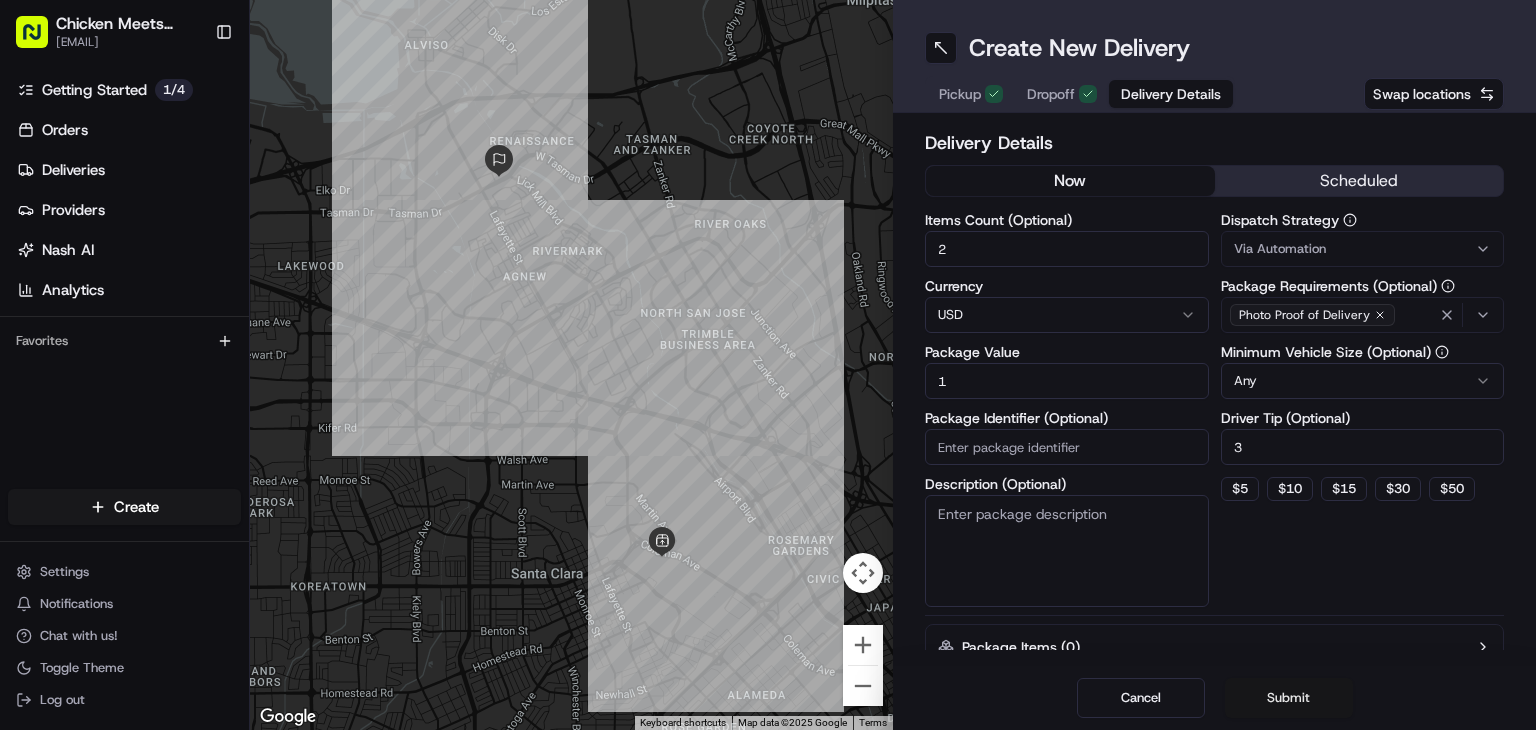type on "3" 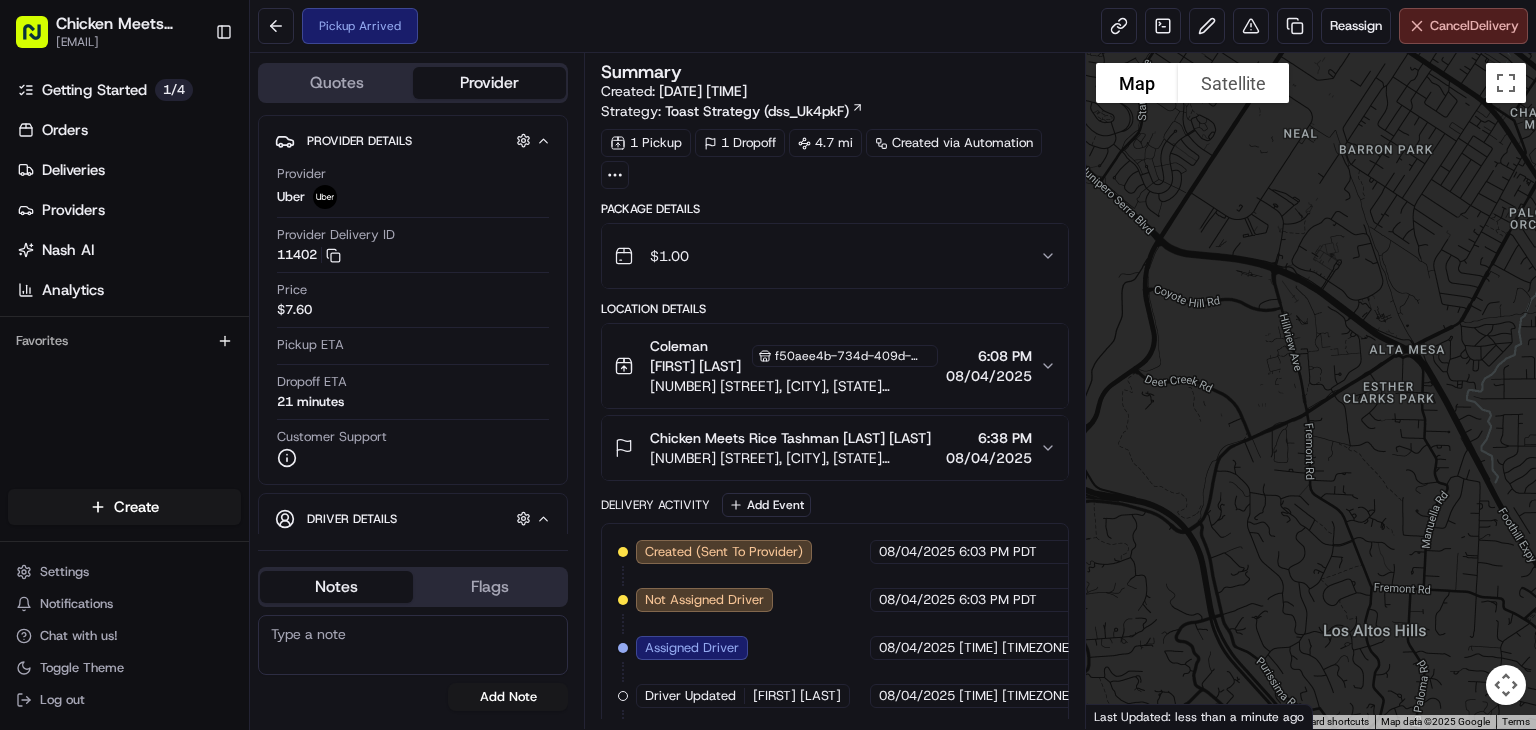 click on "Cancel  Delivery" at bounding box center [1474, 26] 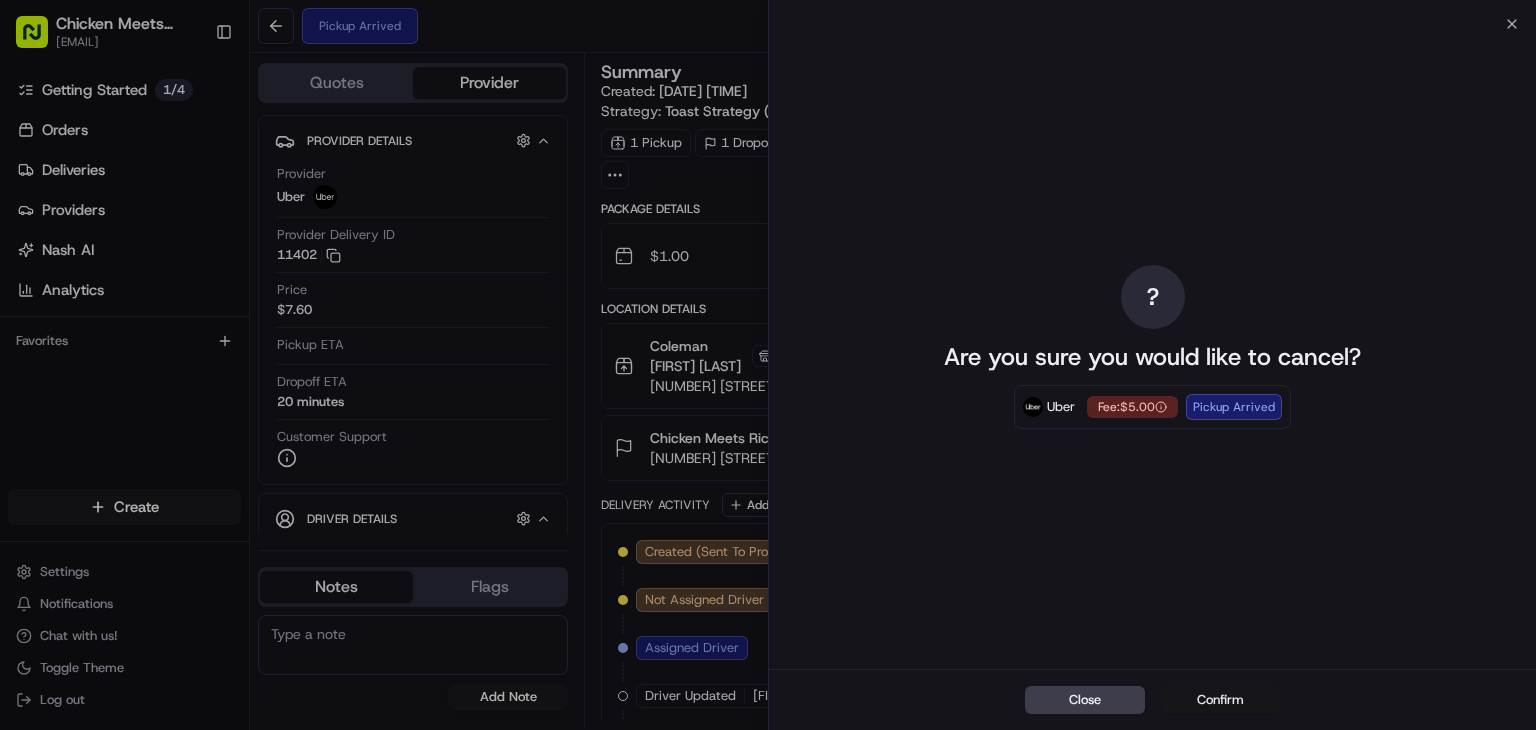 click on "Confirm" at bounding box center [1221, 700] 